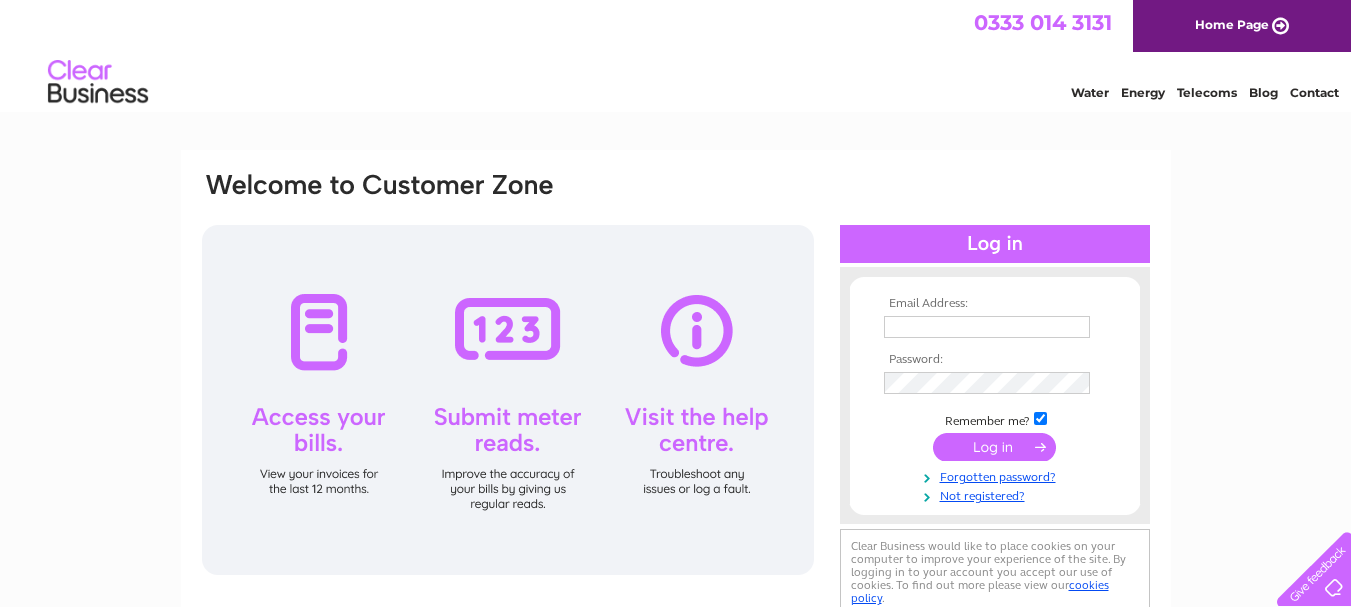 scroll, scrollTop: 0, scrollLeft: 0, axis: both 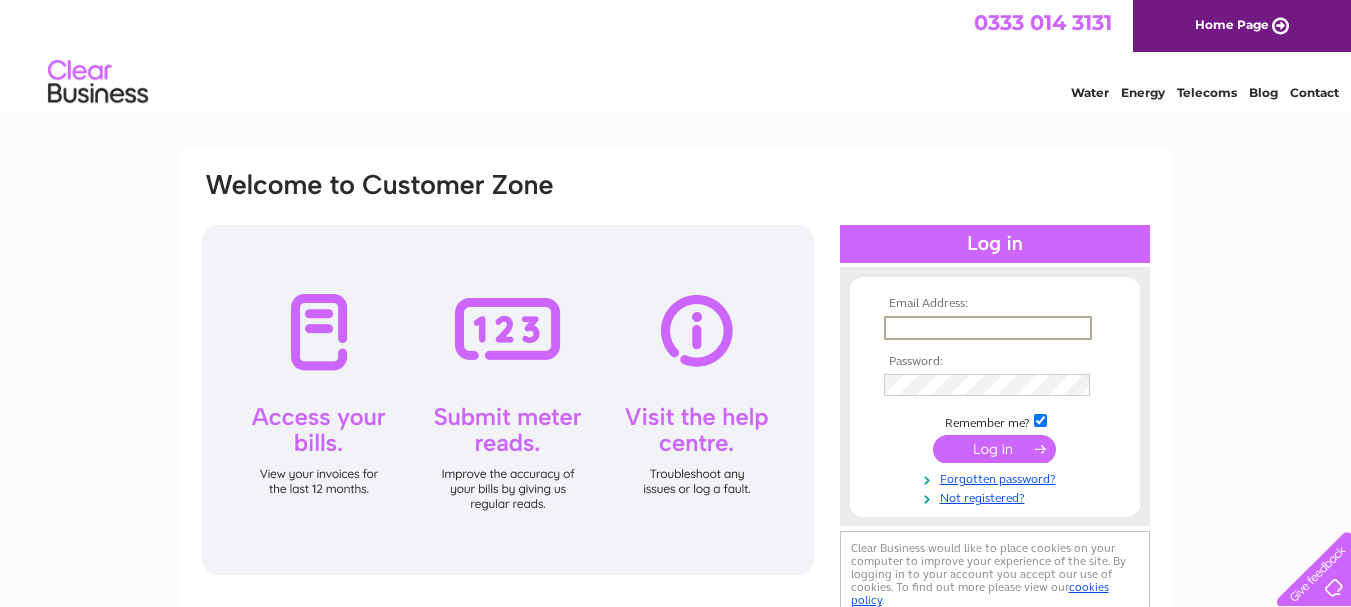 click at bounding box center [988, 328] 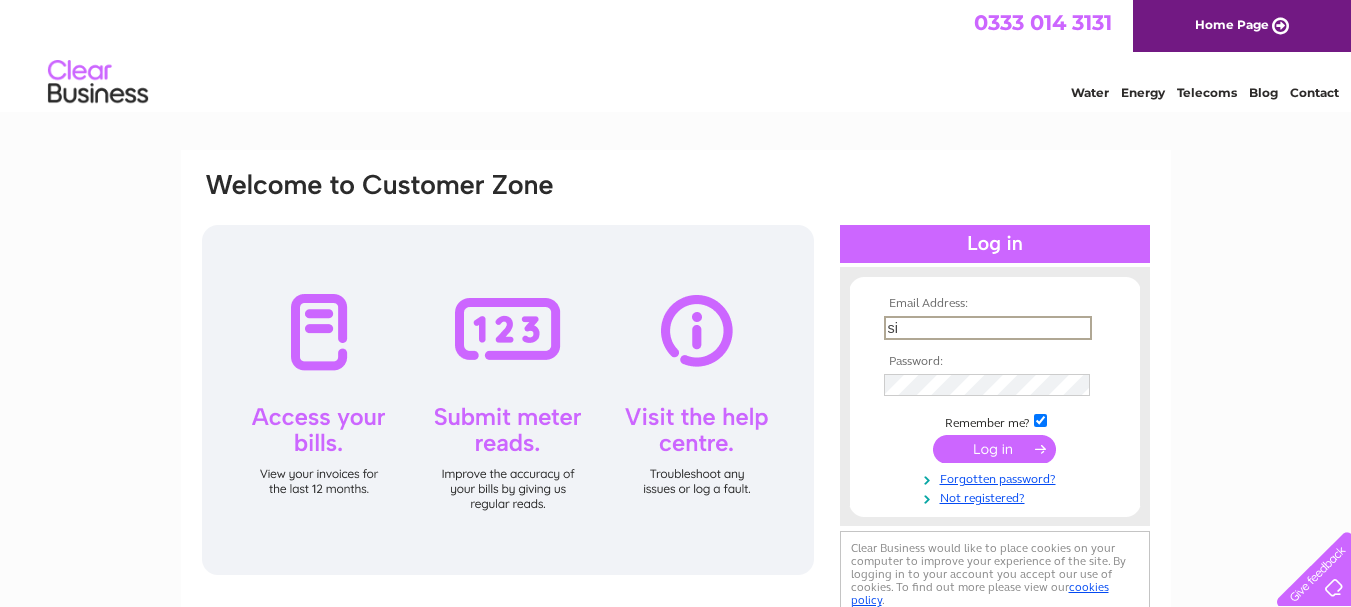 type on "s" 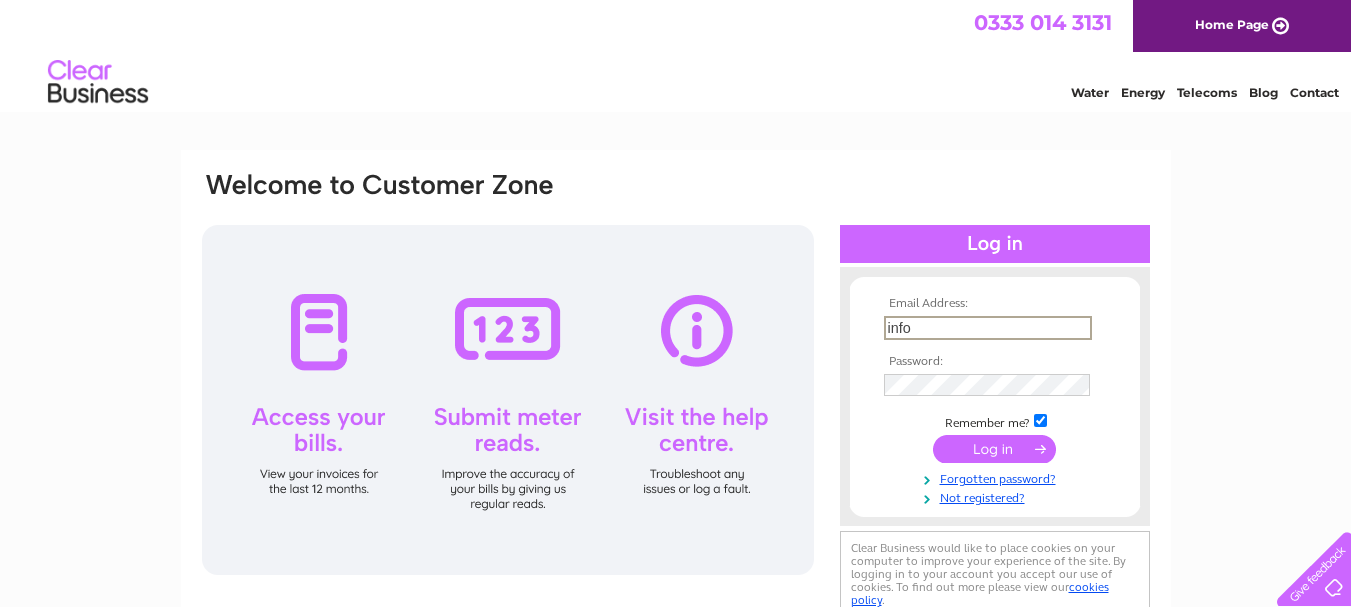 type on "info@example.com" 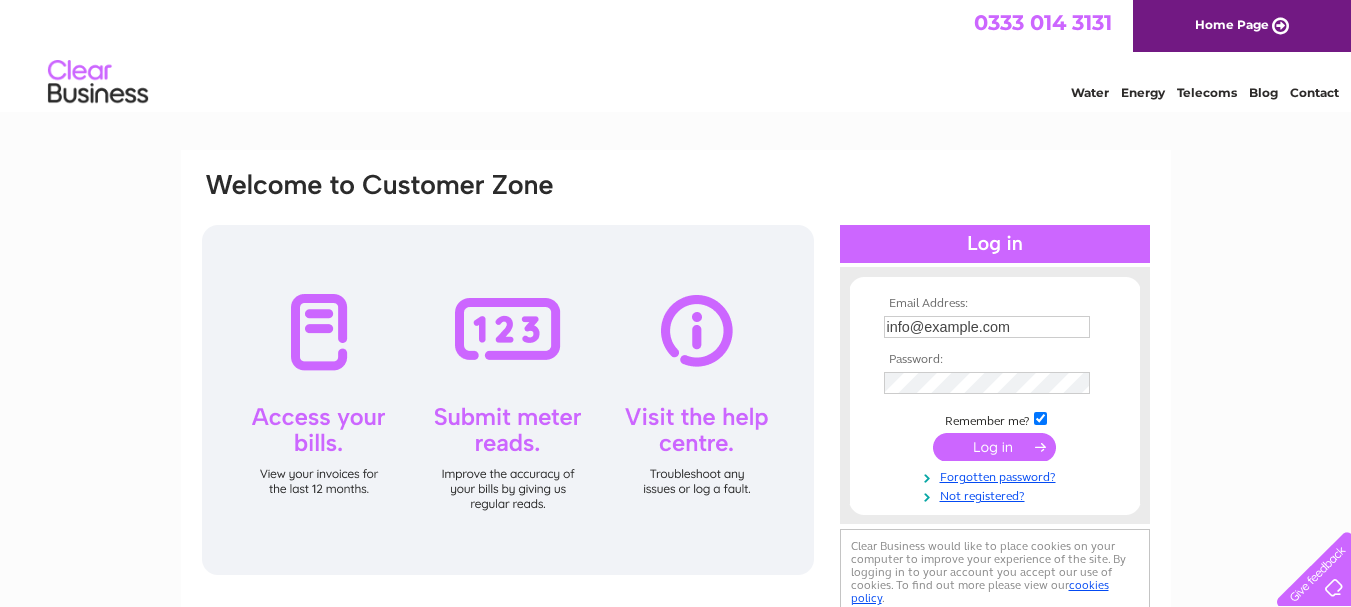 click at bounding box center (994, 447) 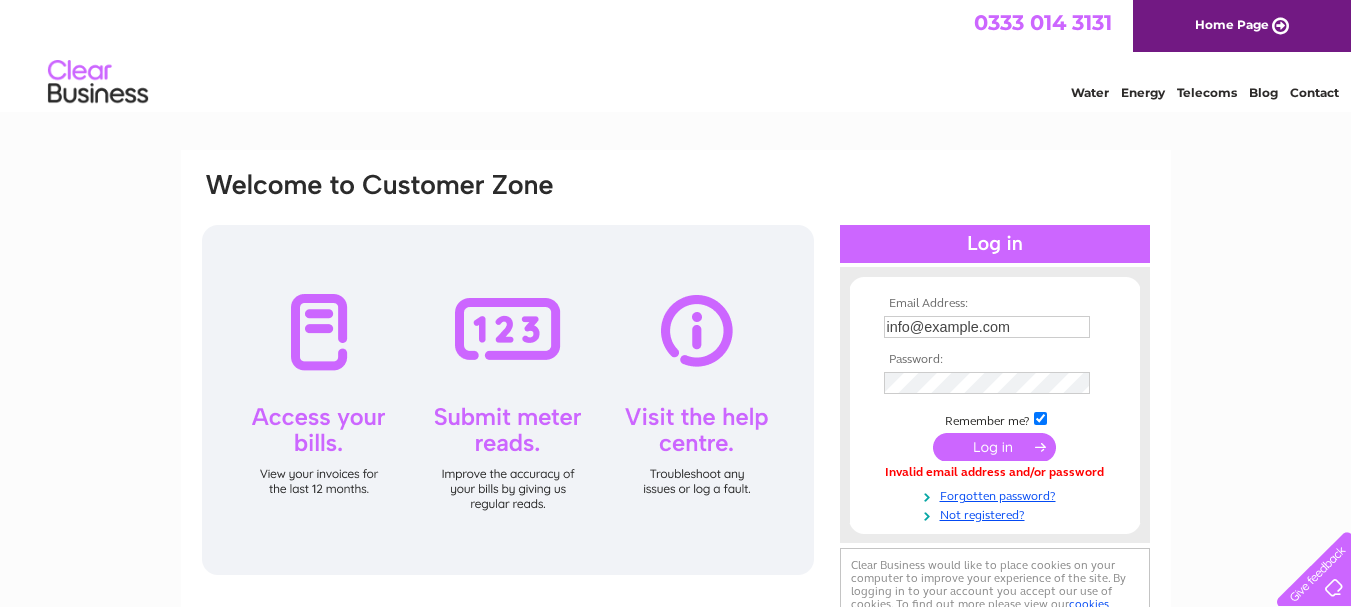 scroll, scrollTop: 0, scrollLeft: 0, axis: both 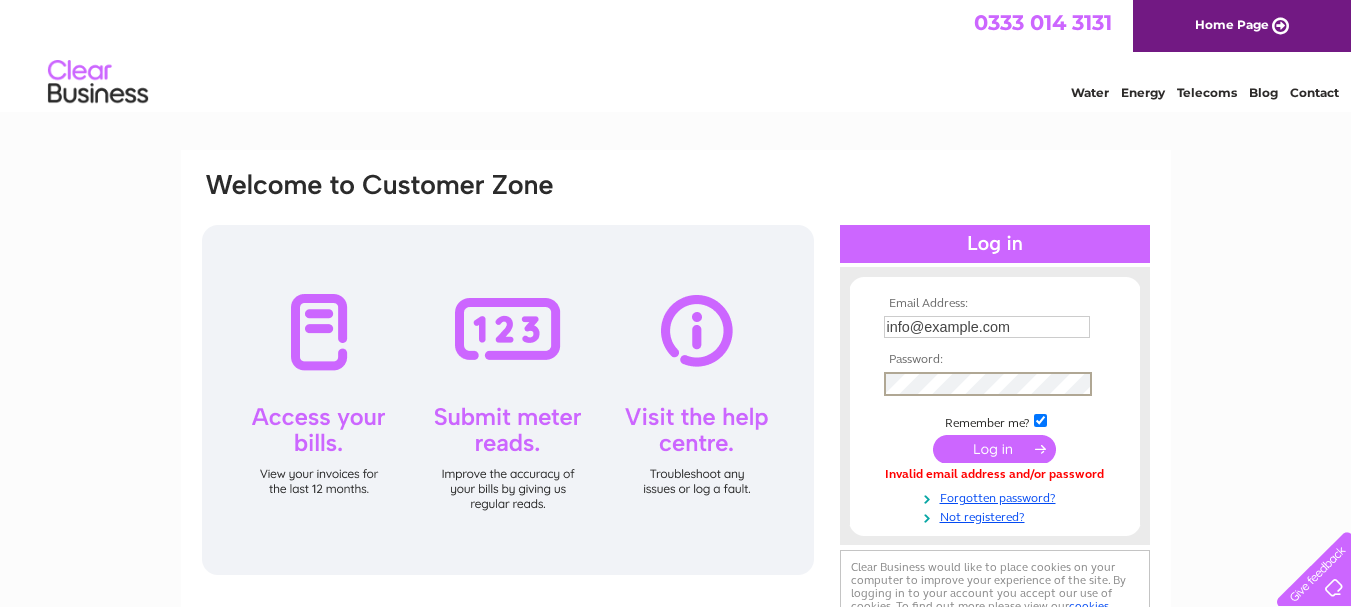 click at bounding box center [994, 449] 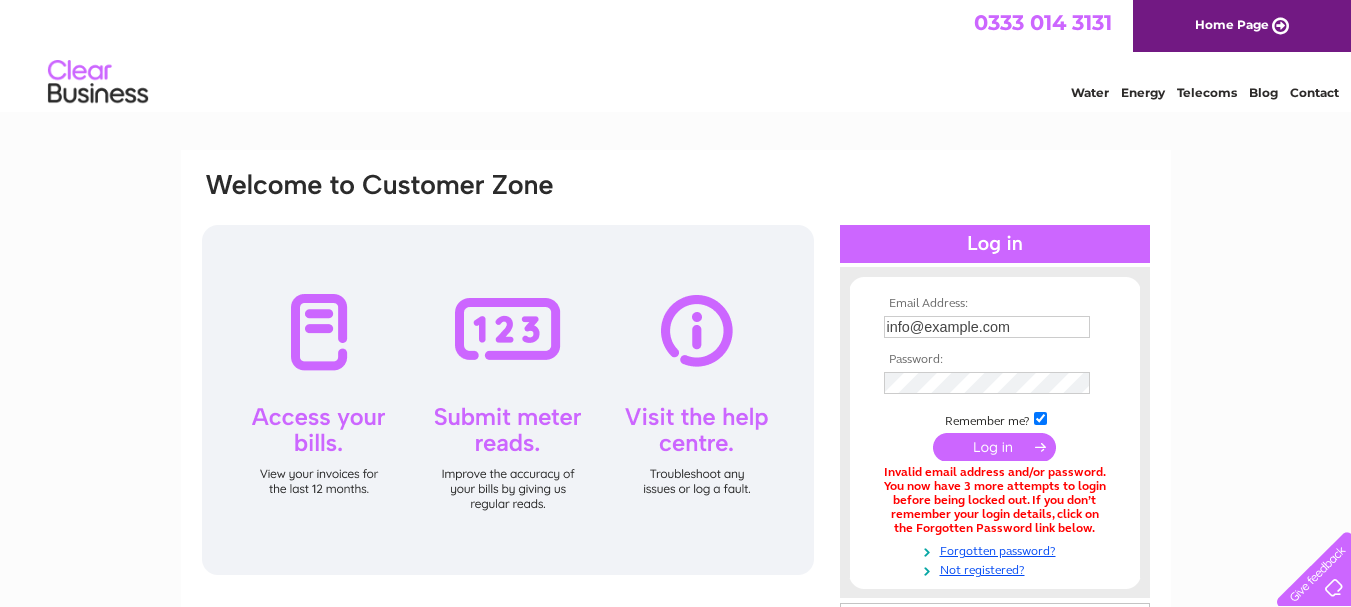 scroll, scrollTop: 0, scrollLeft: 0, axis: both 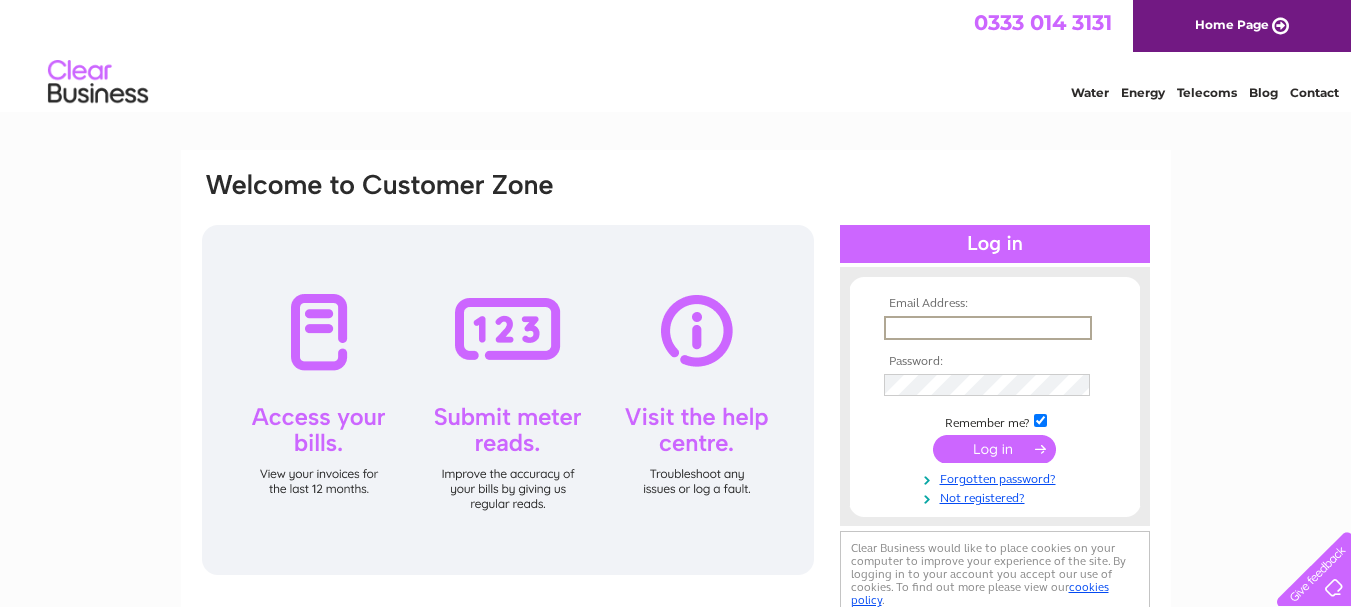 click at bounding box center (988, 328) 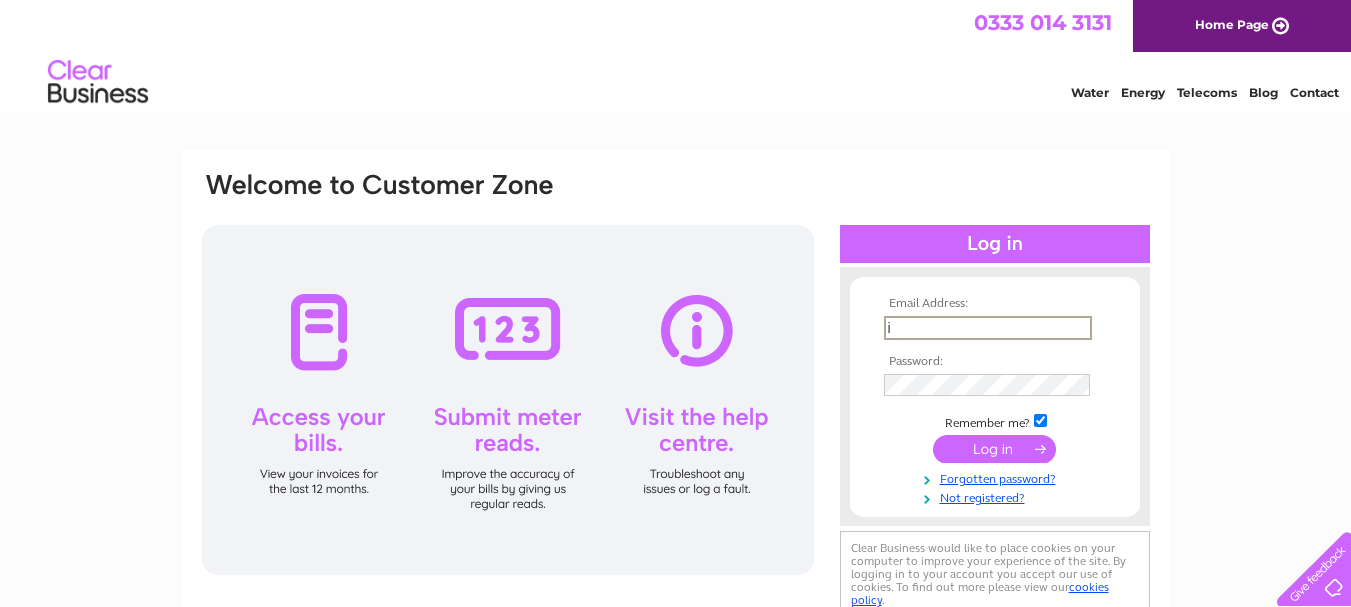 type on "info@example.com" 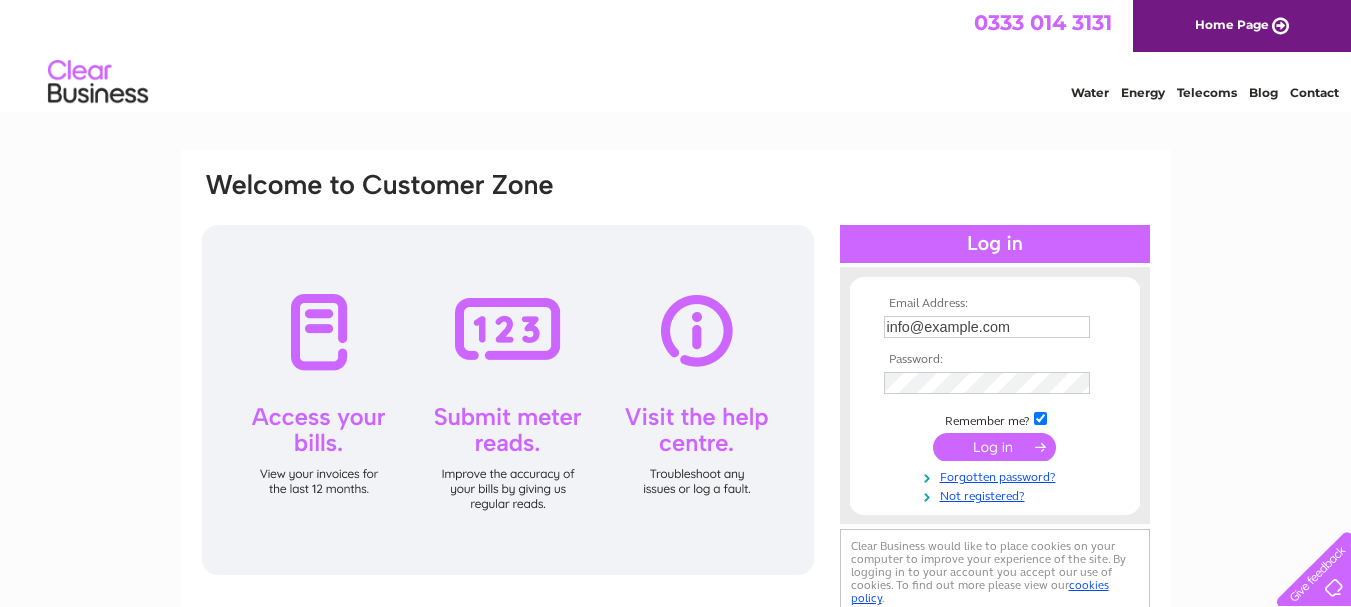 click at bounding box center [994, 447] 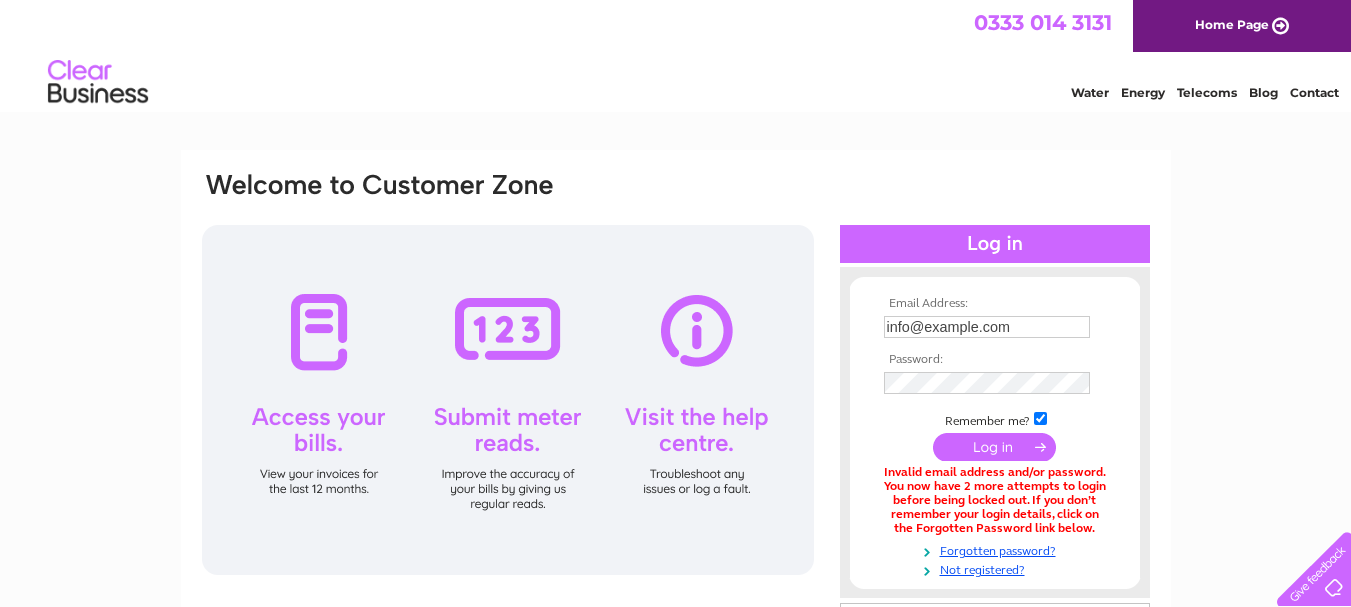 scroll, scrollTop: 0, scrollLeft: 0, axis: both 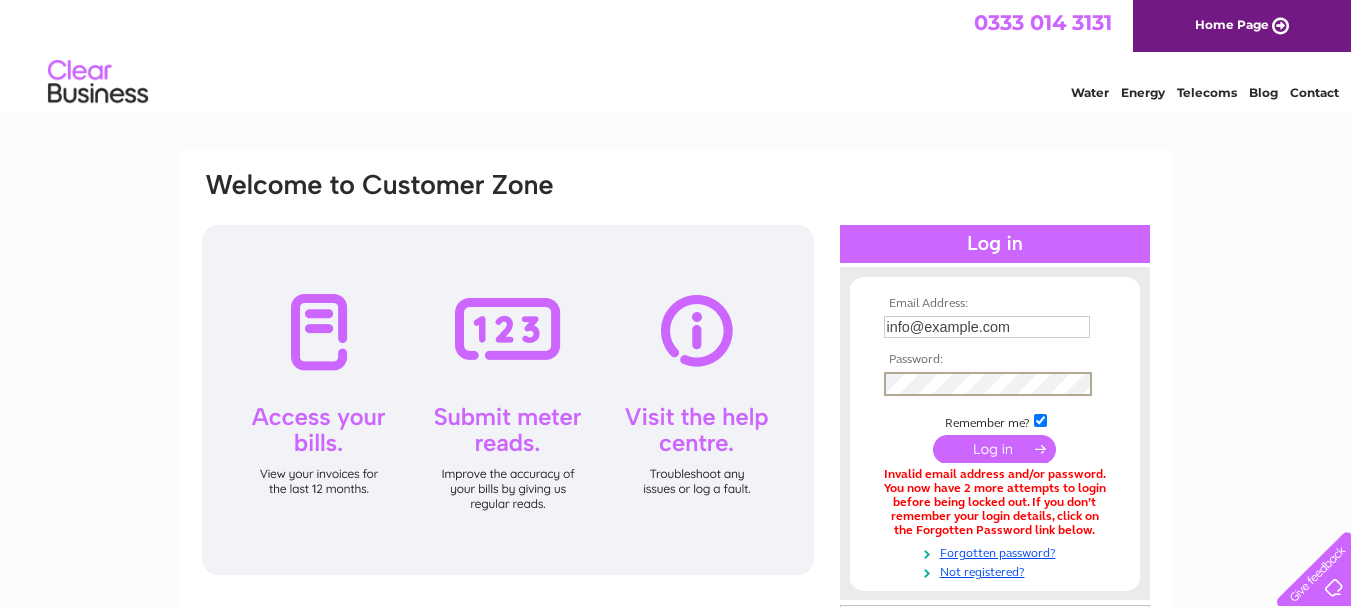 click at bounding box center (994, 449) 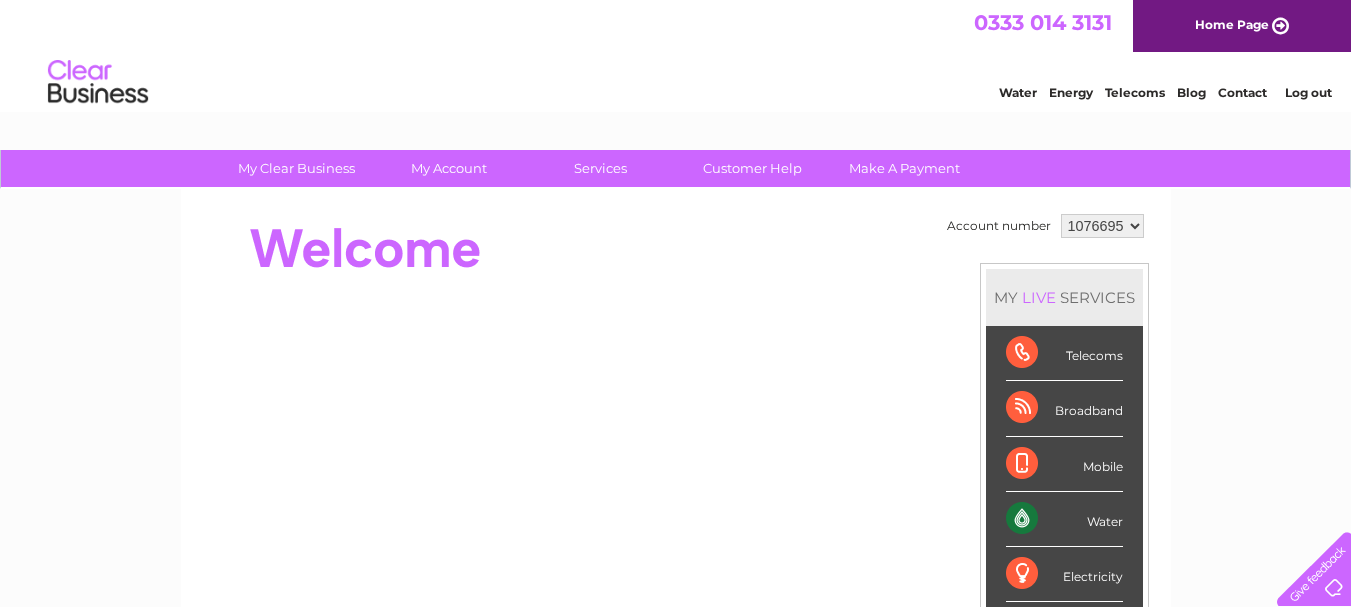 scroll, scrollTop: 0, scrollLeft: 0, axis: both 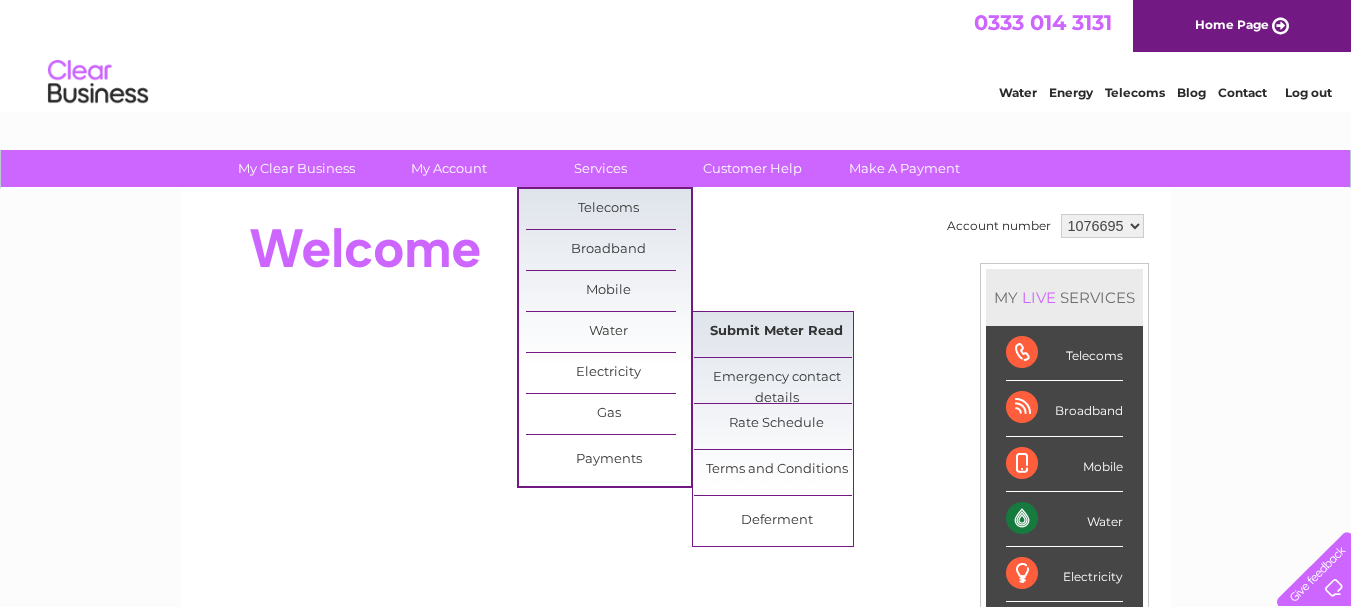 click on "Submit Meter Read" at bounding box center (776, 332) 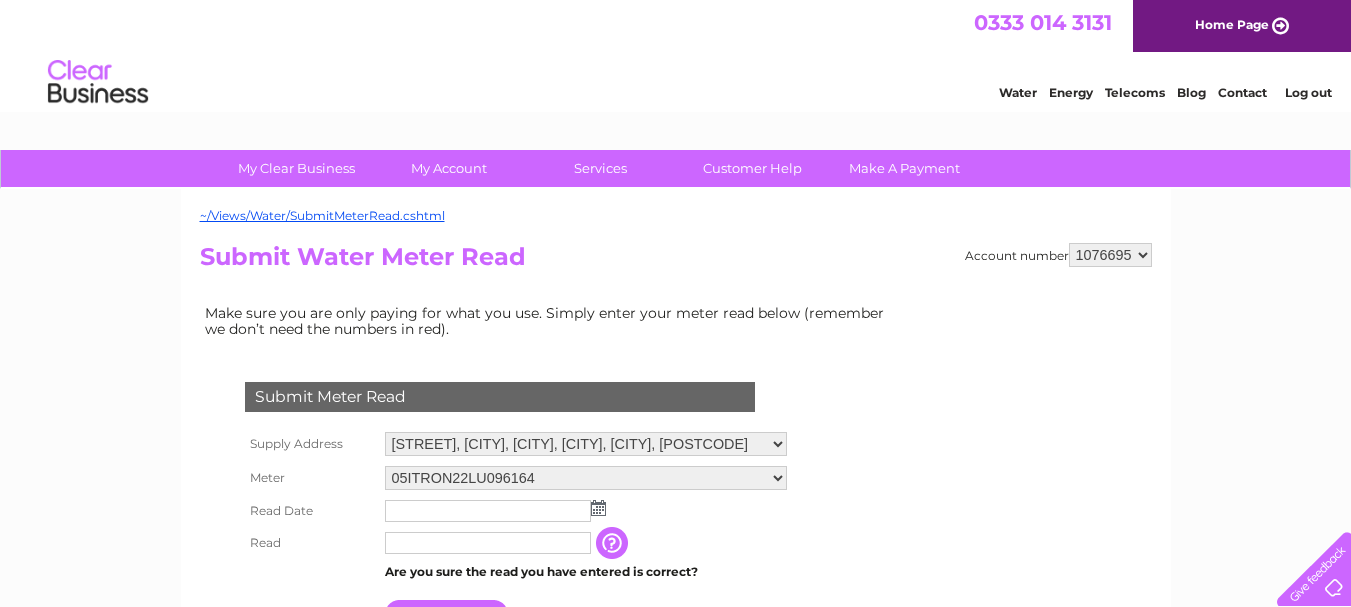 scroll, scrollTop: 0, scrollLeft: 0, axis: both 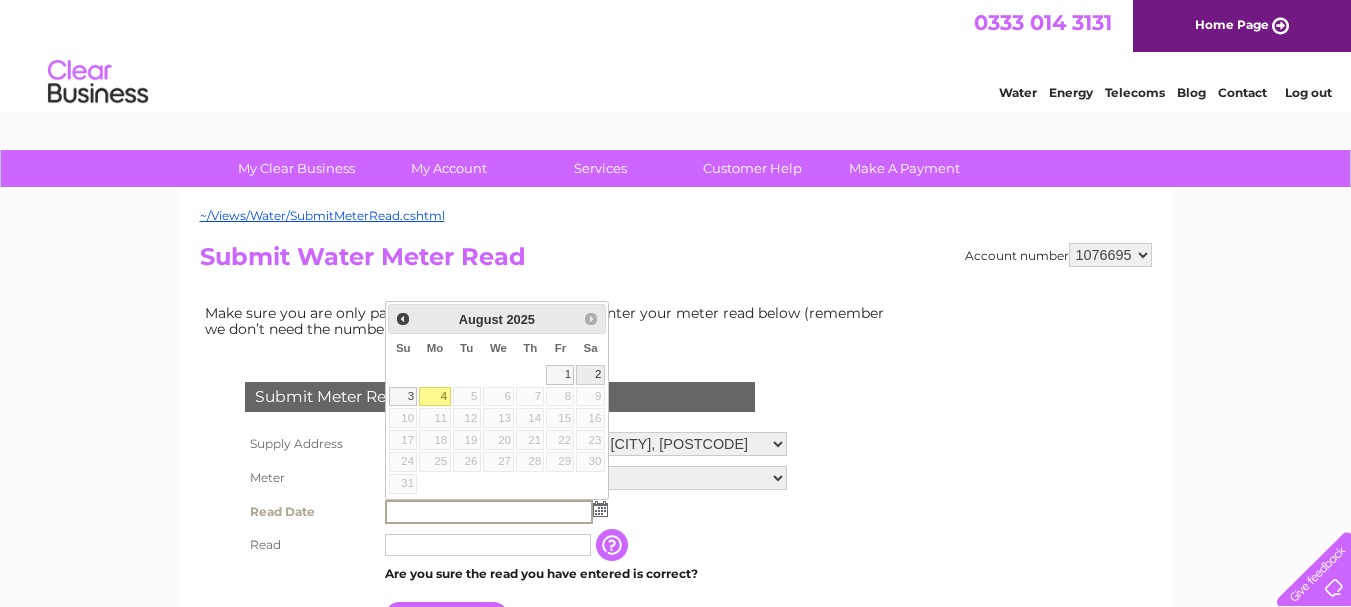 click on "2" at bounding box center (590, 375) 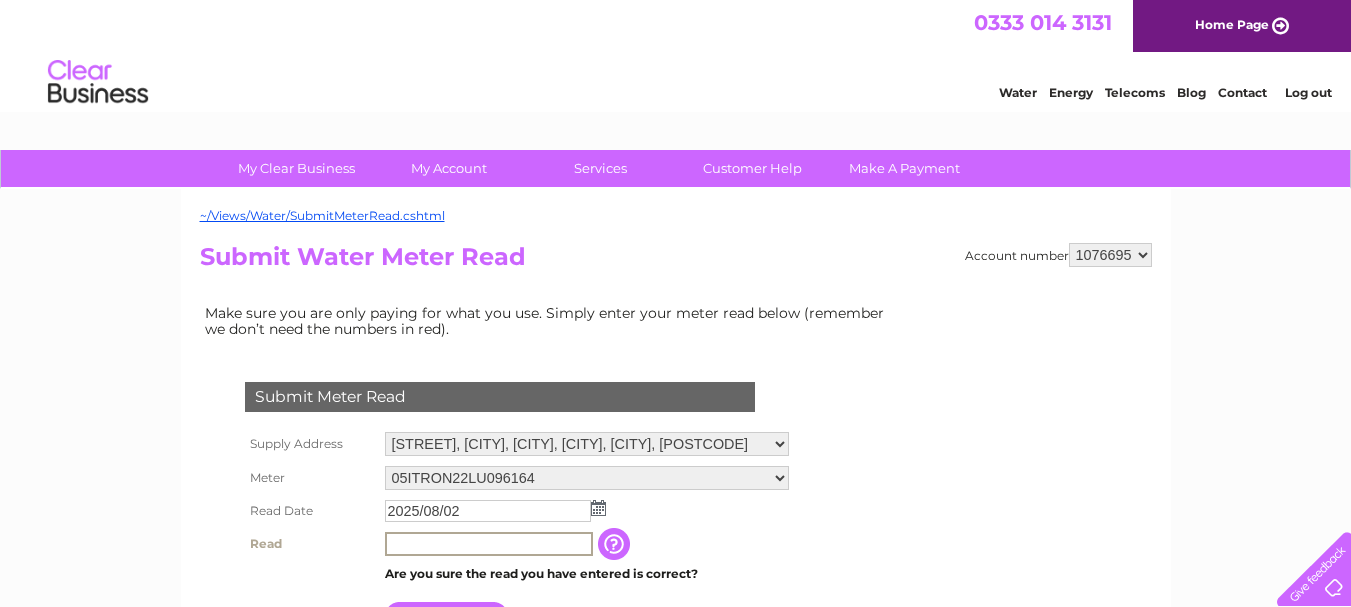 click at bounding box center [489, 544] 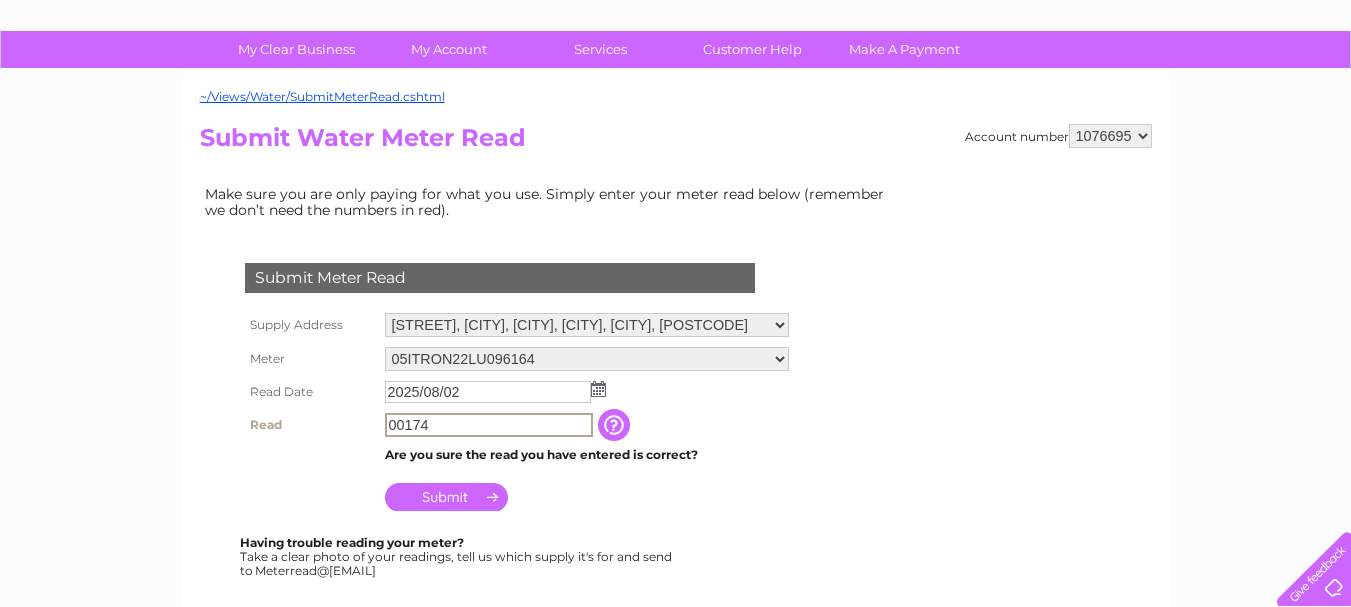 scroll, scrollTop: 123, scrollLeft: 0, axis: vertical 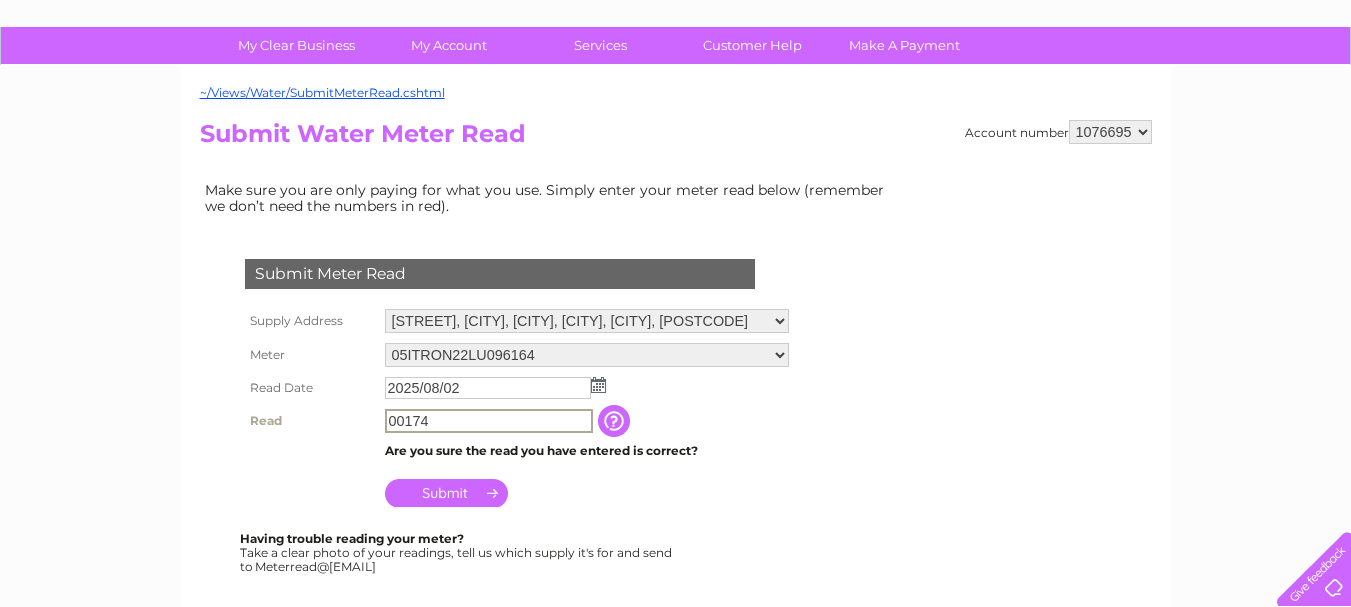 type on "00174" 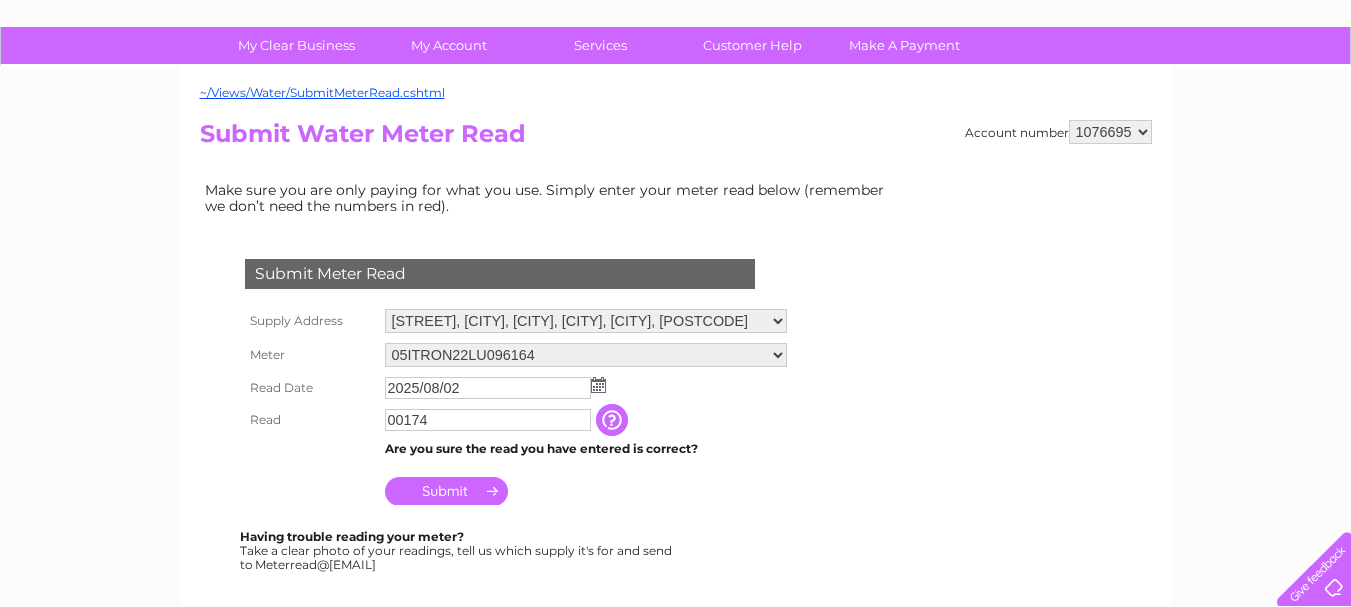 click on "Submit" at bounding box center [446, 491] 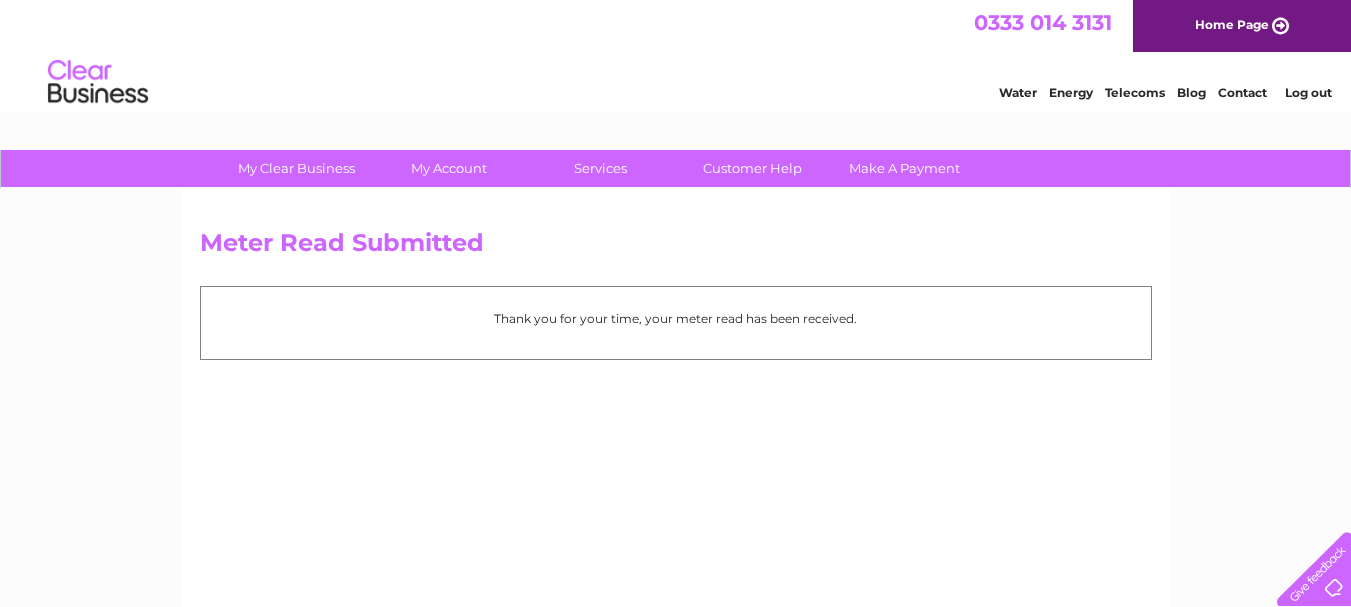scroll, scrollTop: 0, scrollLeft: 0, axis: both 